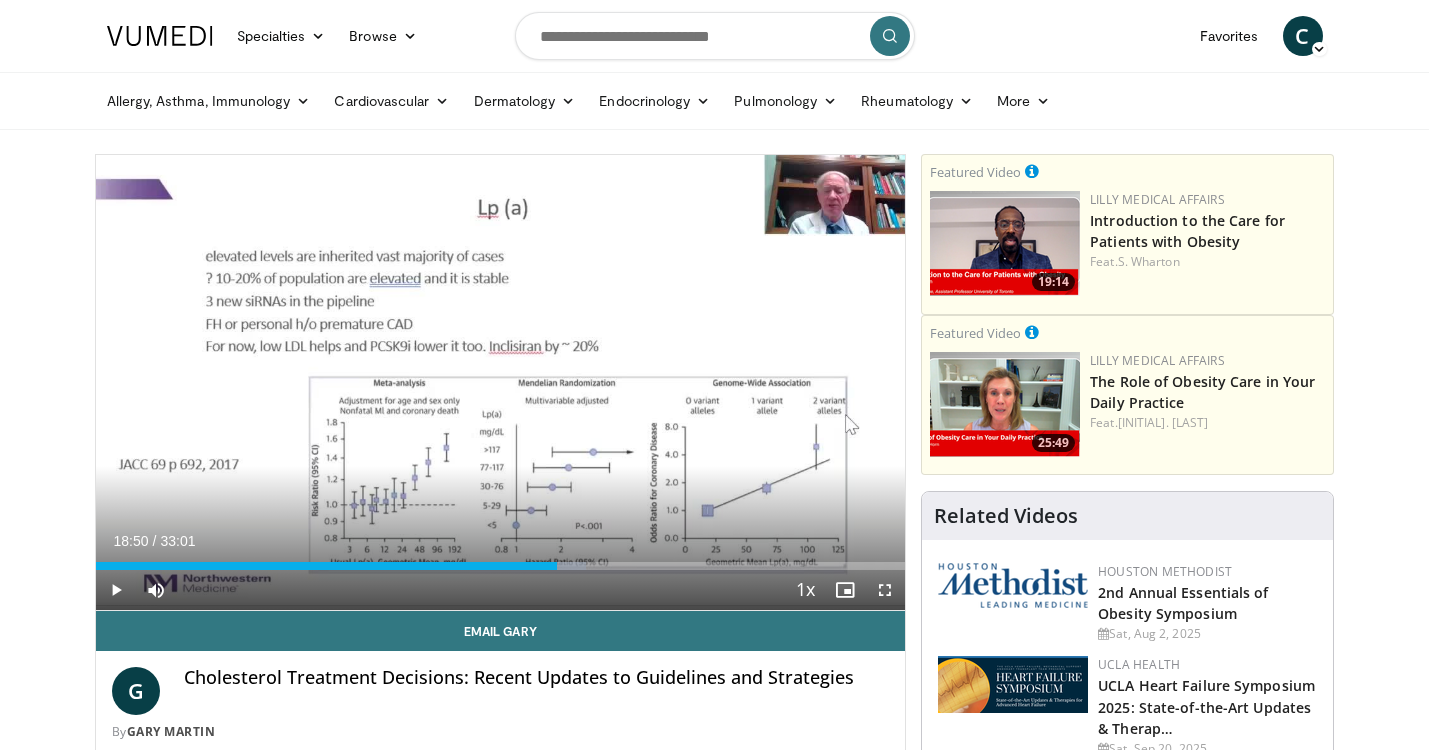 scroll, scrollTop: 0, scrollLeft: 0, axis: both 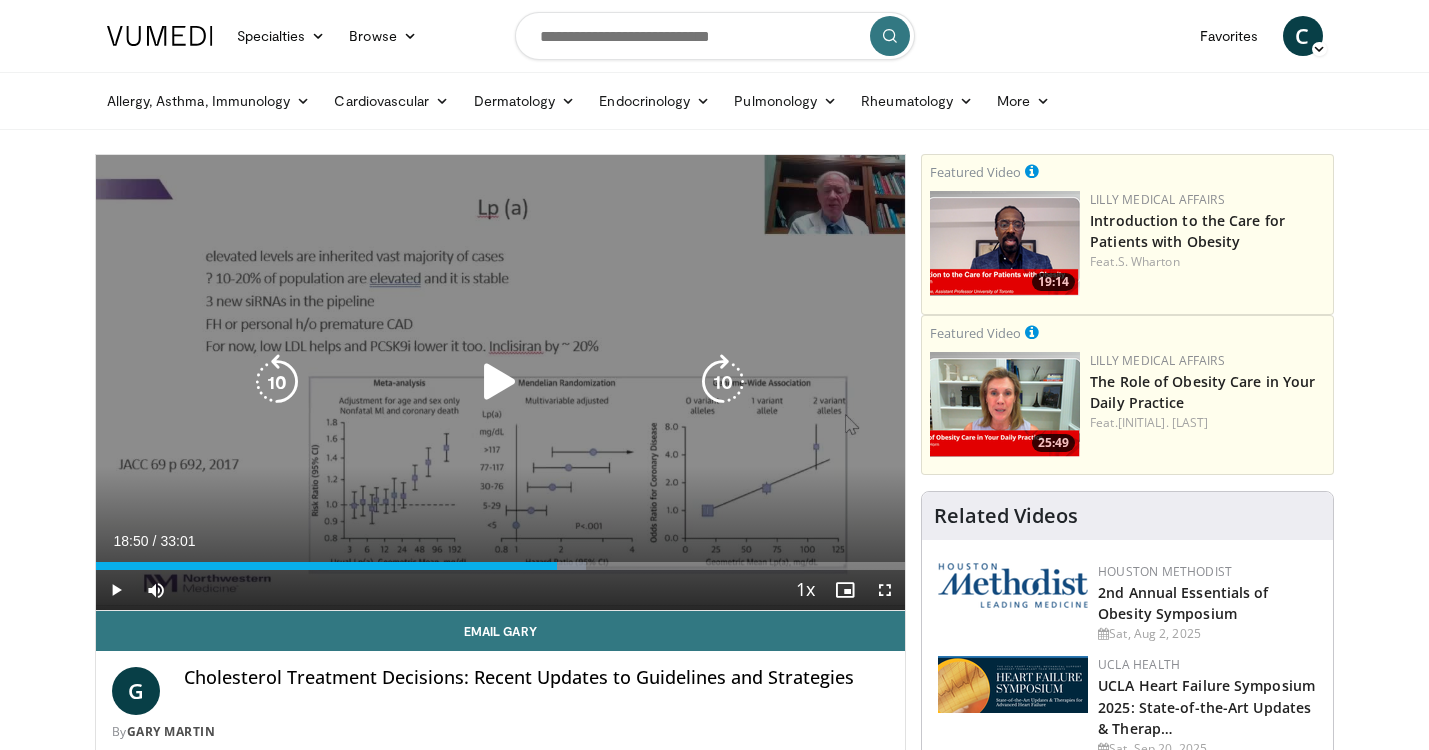 click at bounding box center (500, 382) 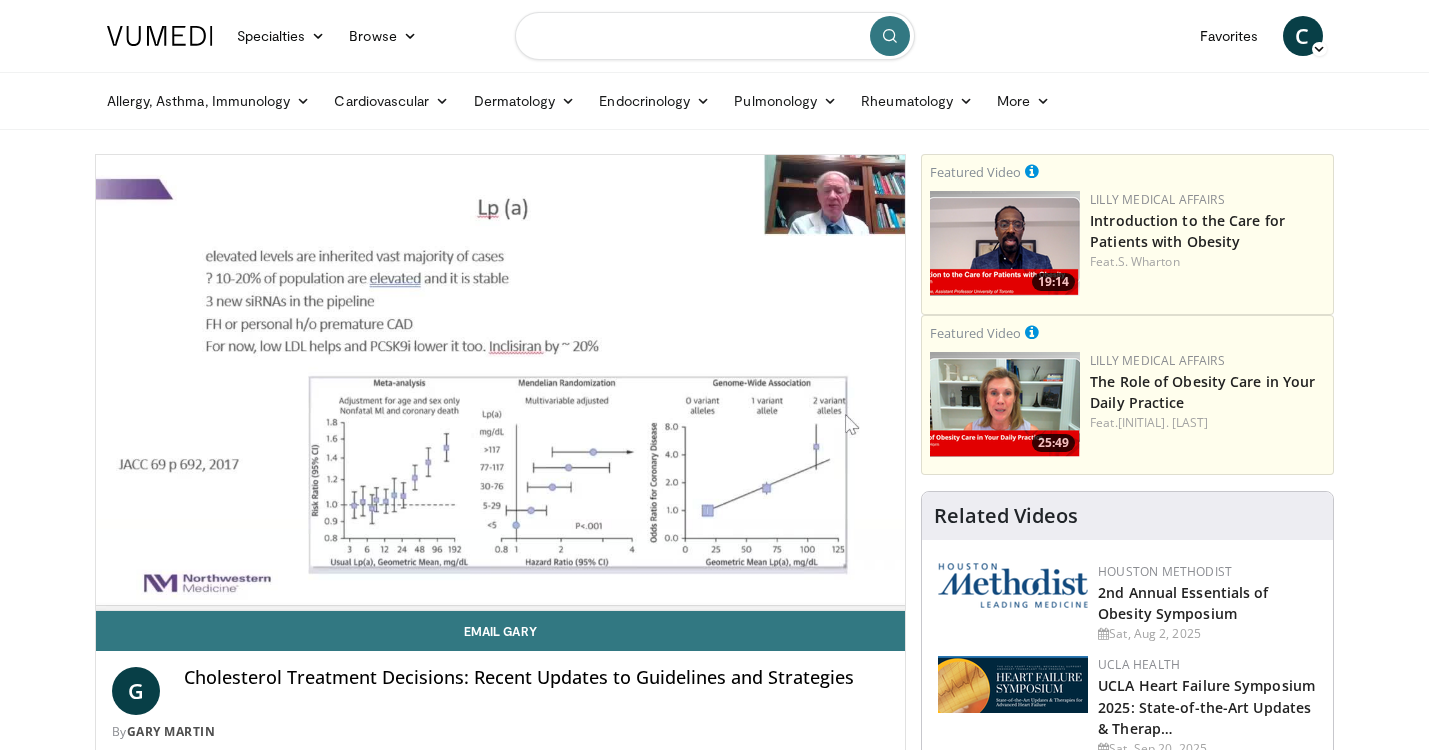 click at bounding box center (715, 36) 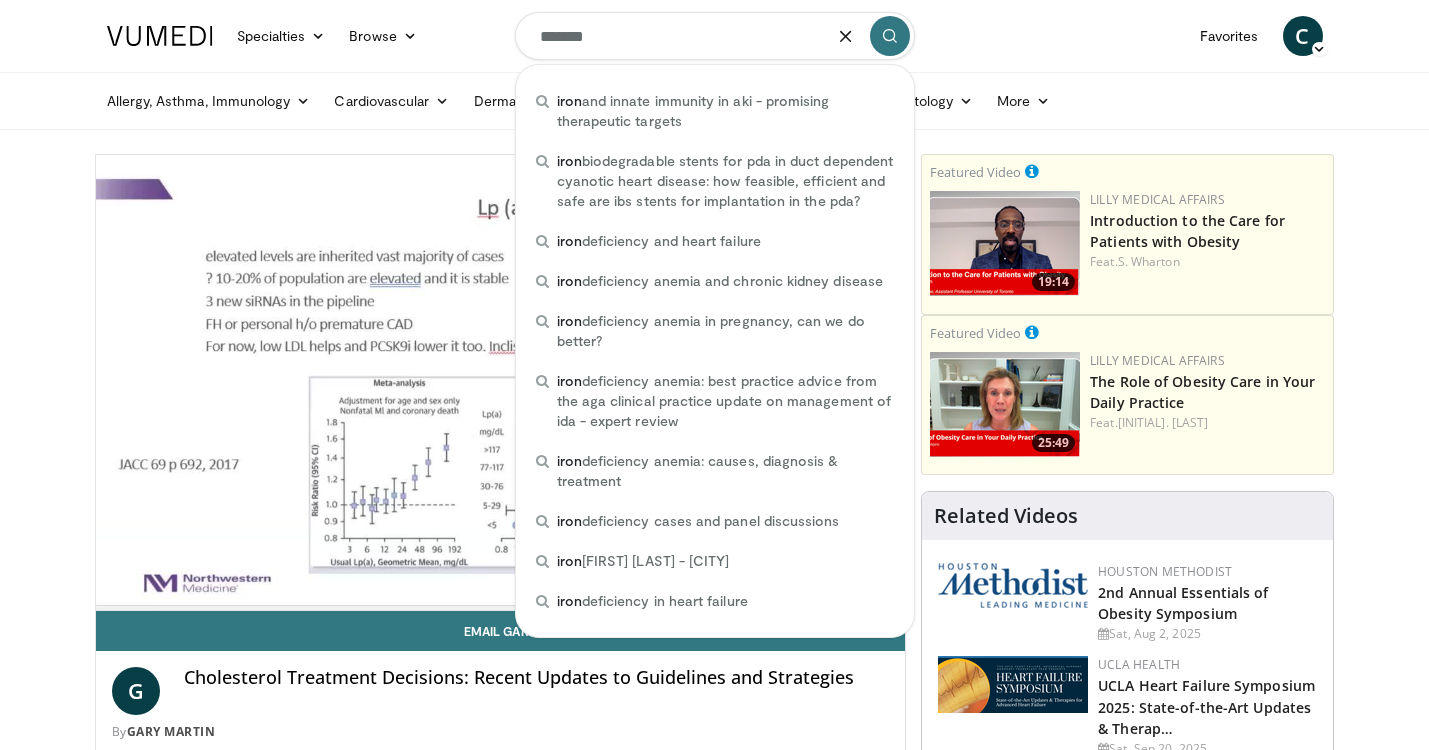 type on "********" 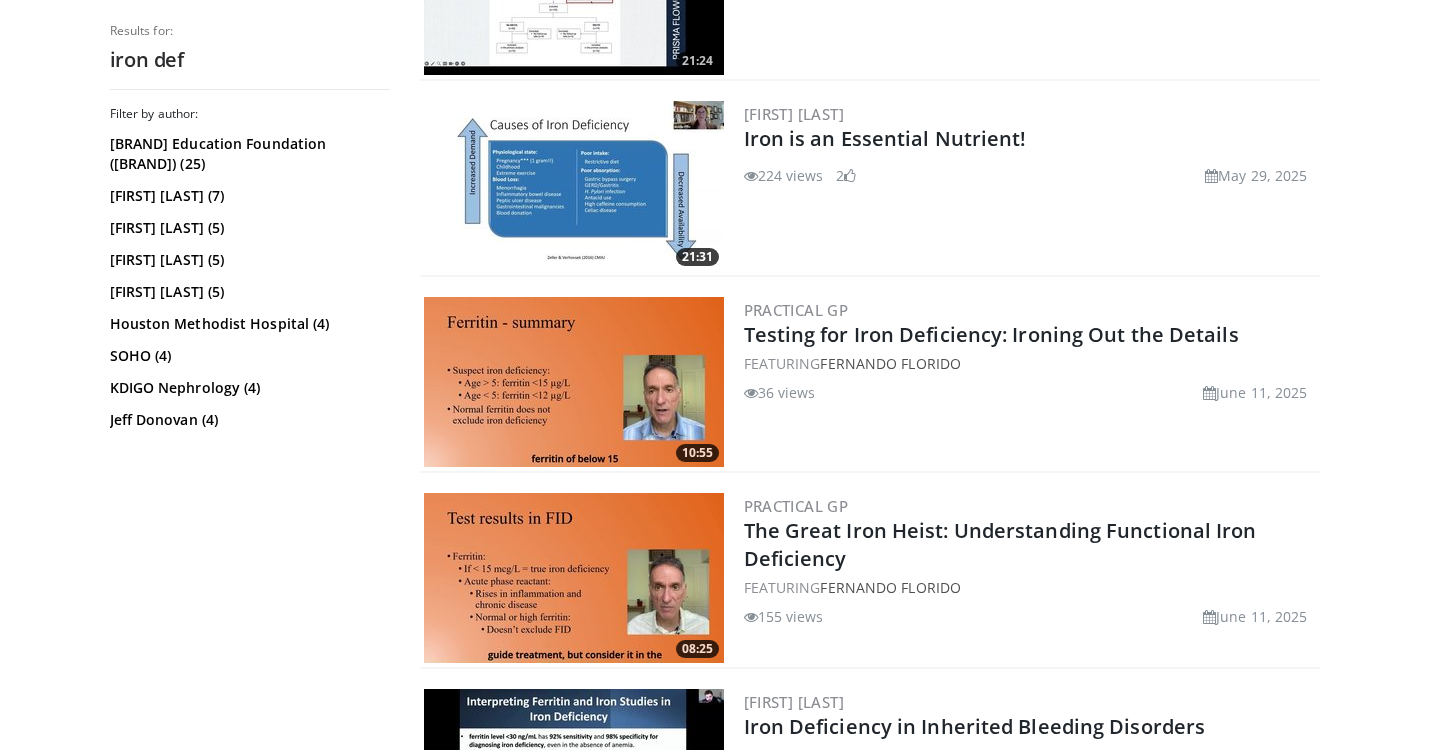 scroll, scrollTop: 732, scrollLeft: 0, axis: vertical 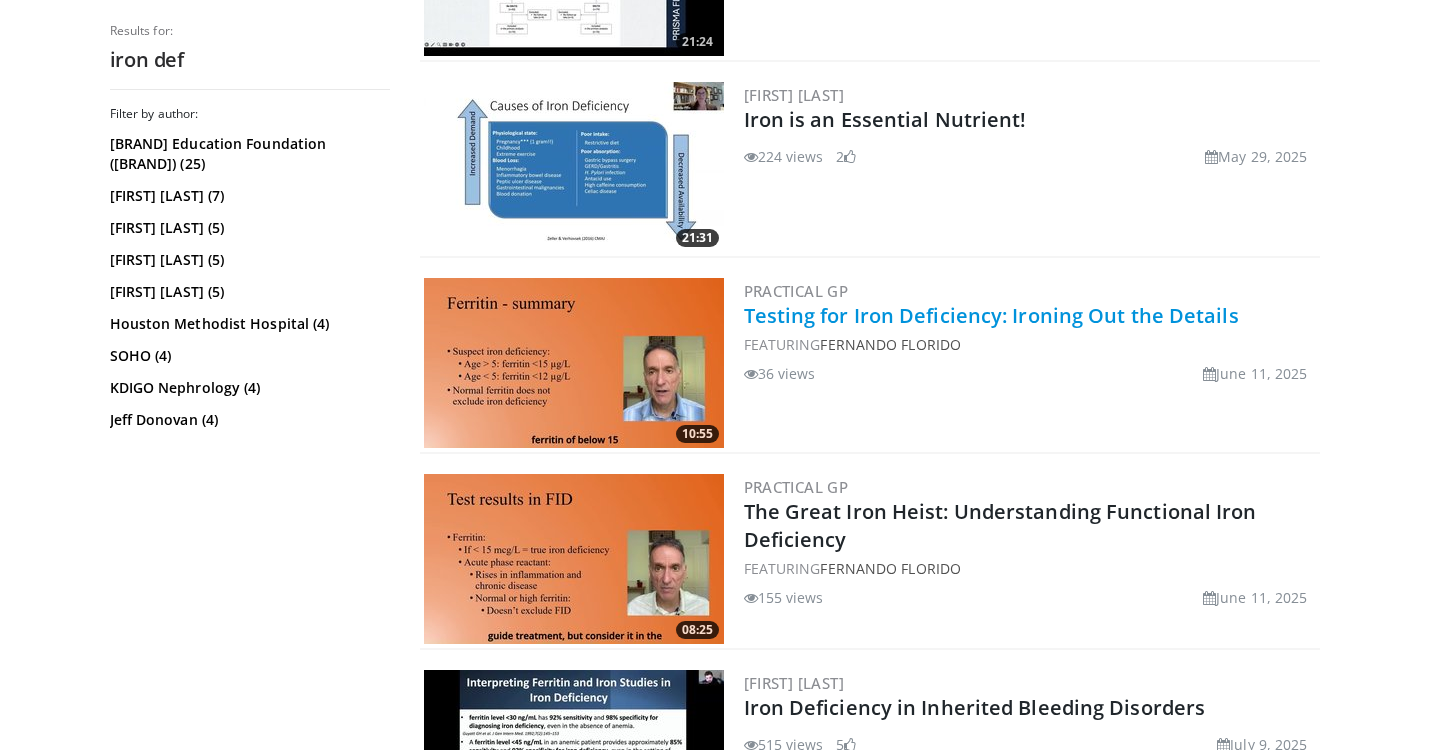 click on "Testing for Iron Deficiency: Ironing Out the Details" at bounding box center [991, 315] 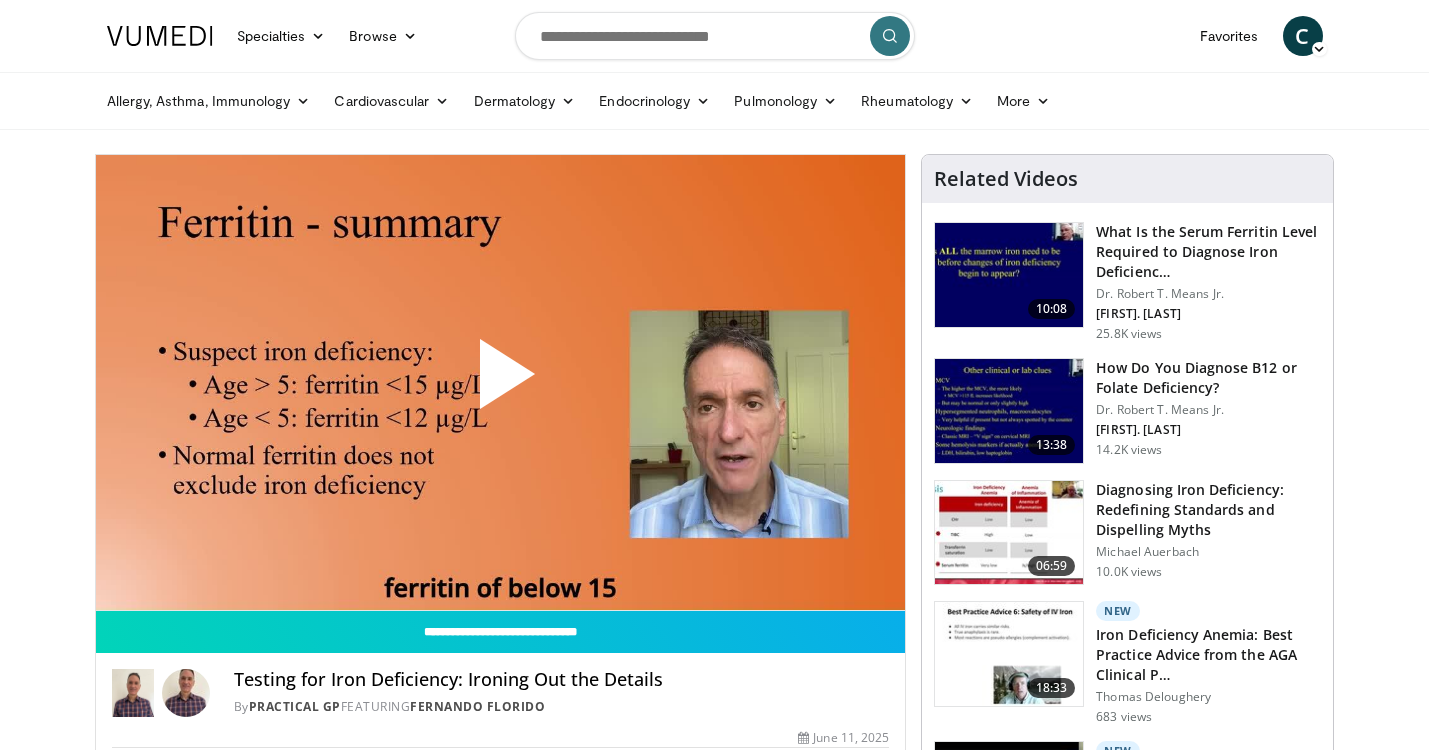 scroll, scrollTop: 0, scrollLeft: 0, axis: both 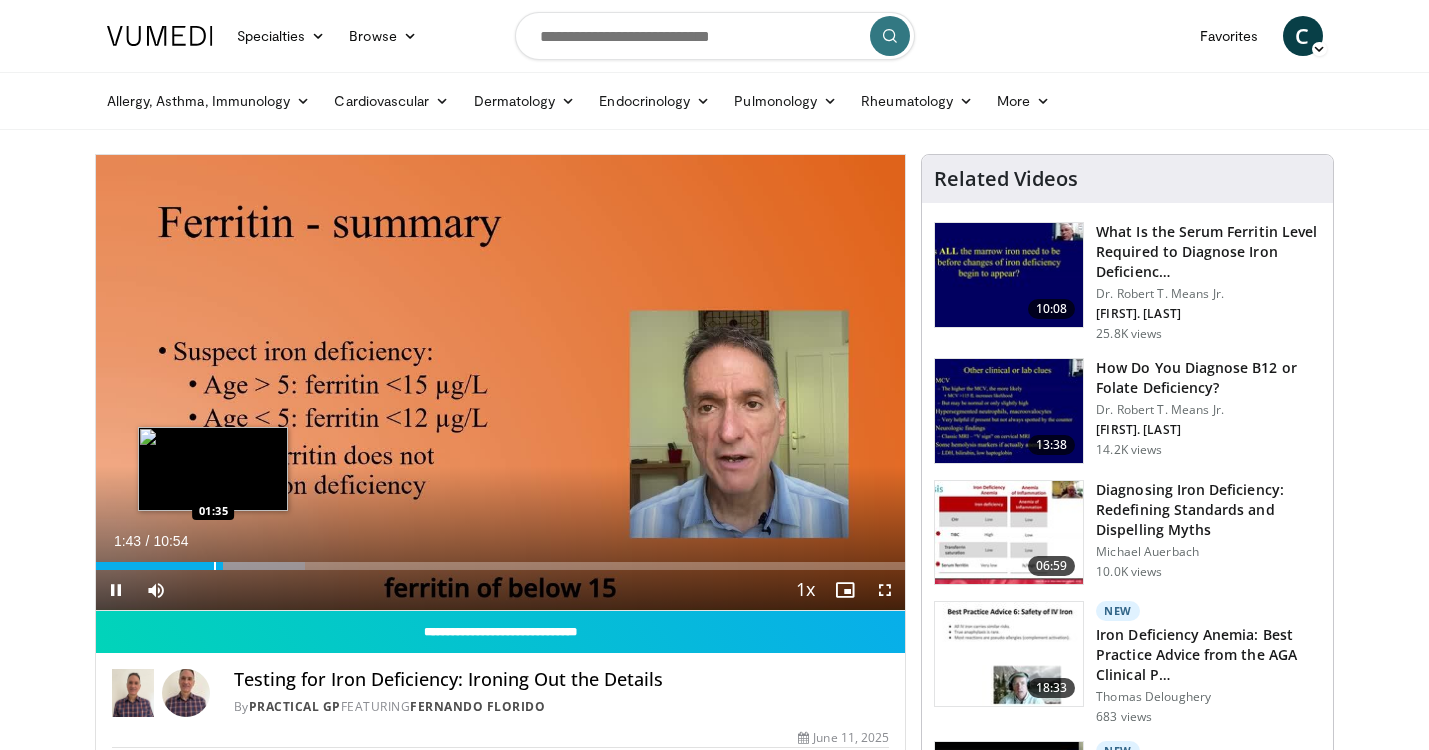 click on "01:43" at bounding box center [160, 566] 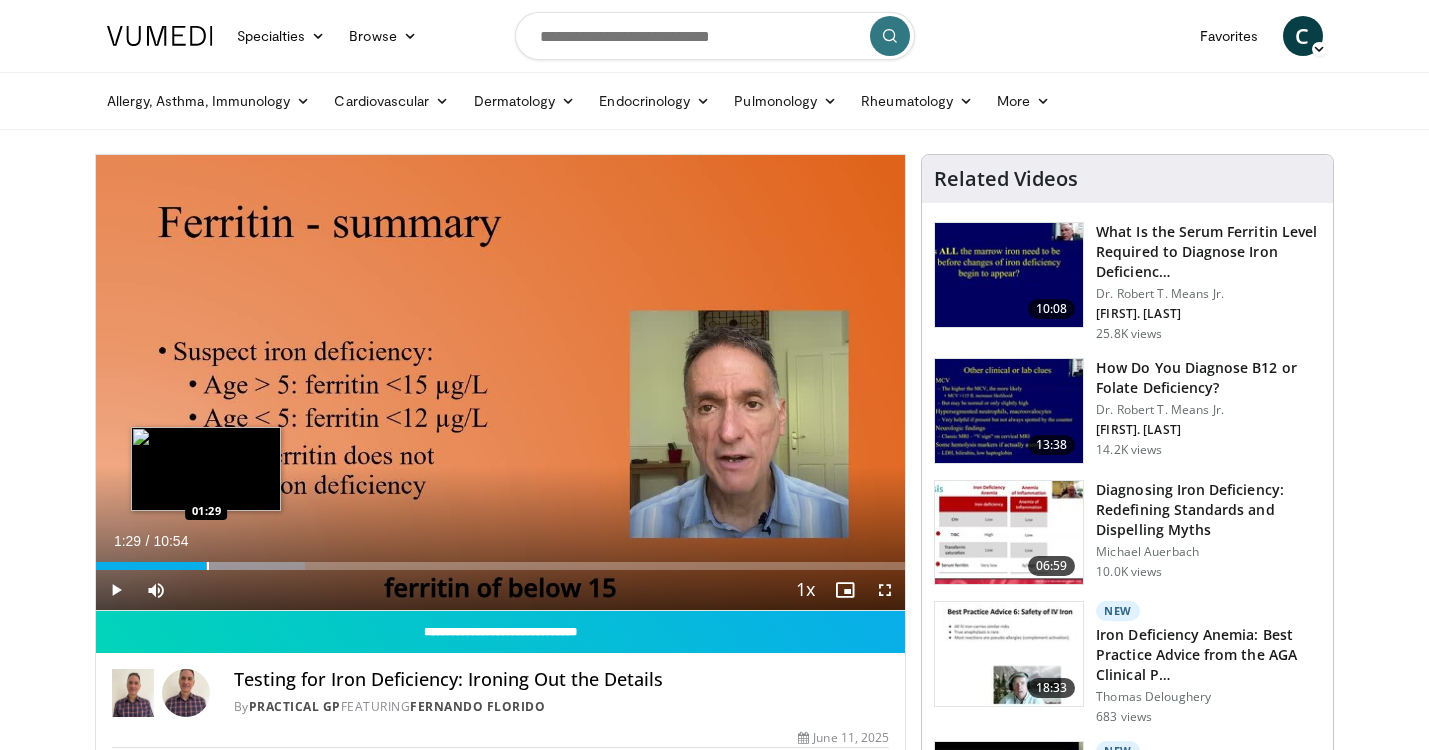 click on "01:39" at bounding box center [151, 566] 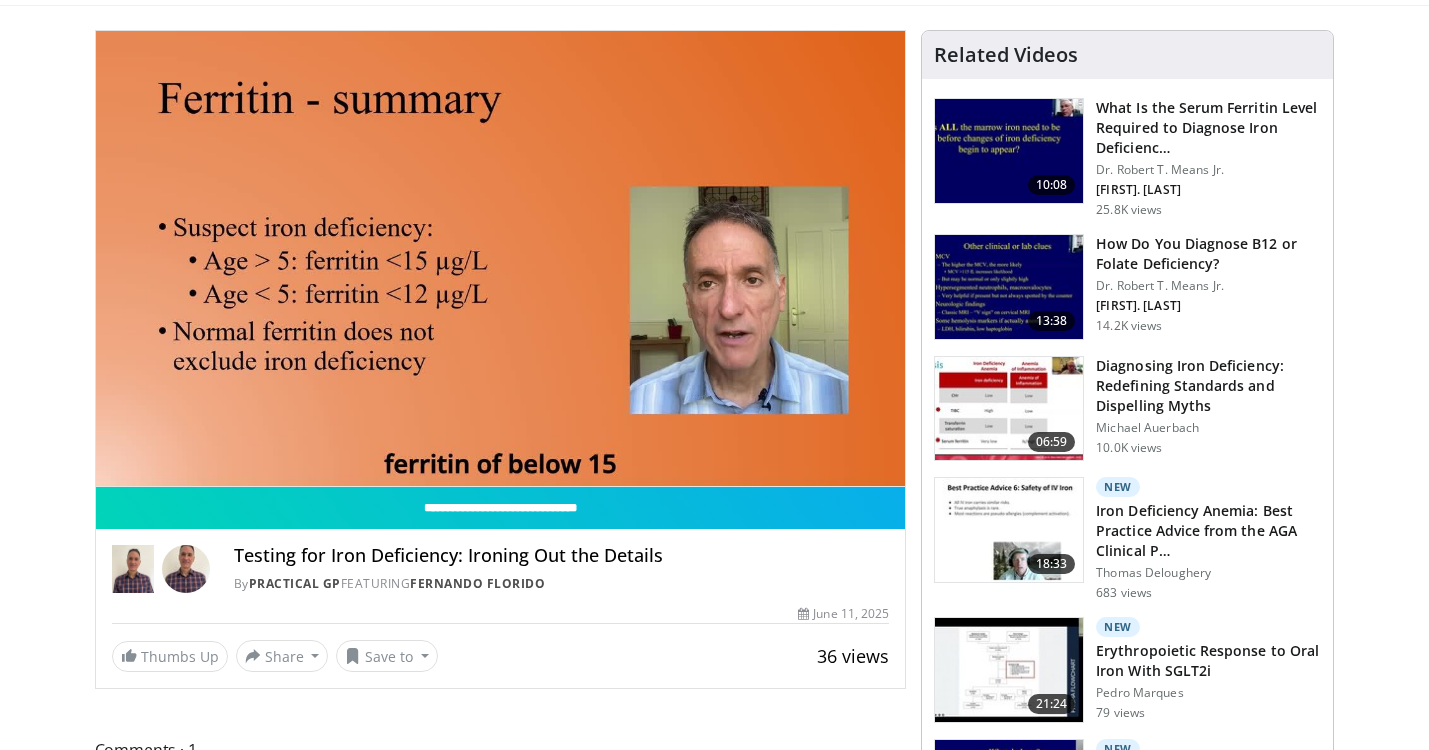 scroll, scrollTop: 123, scrollLeft: 0, axis: vertical 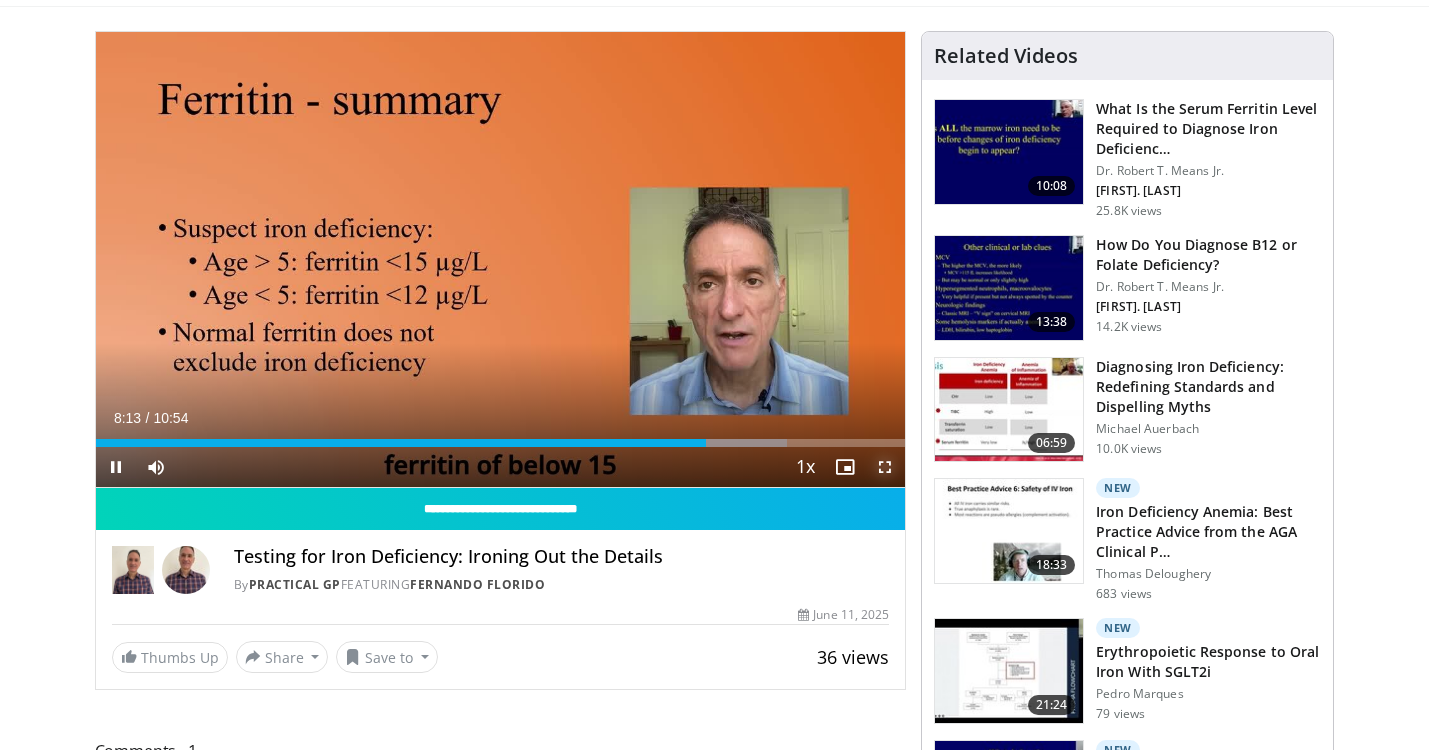 click at bounding box center (885, 467) 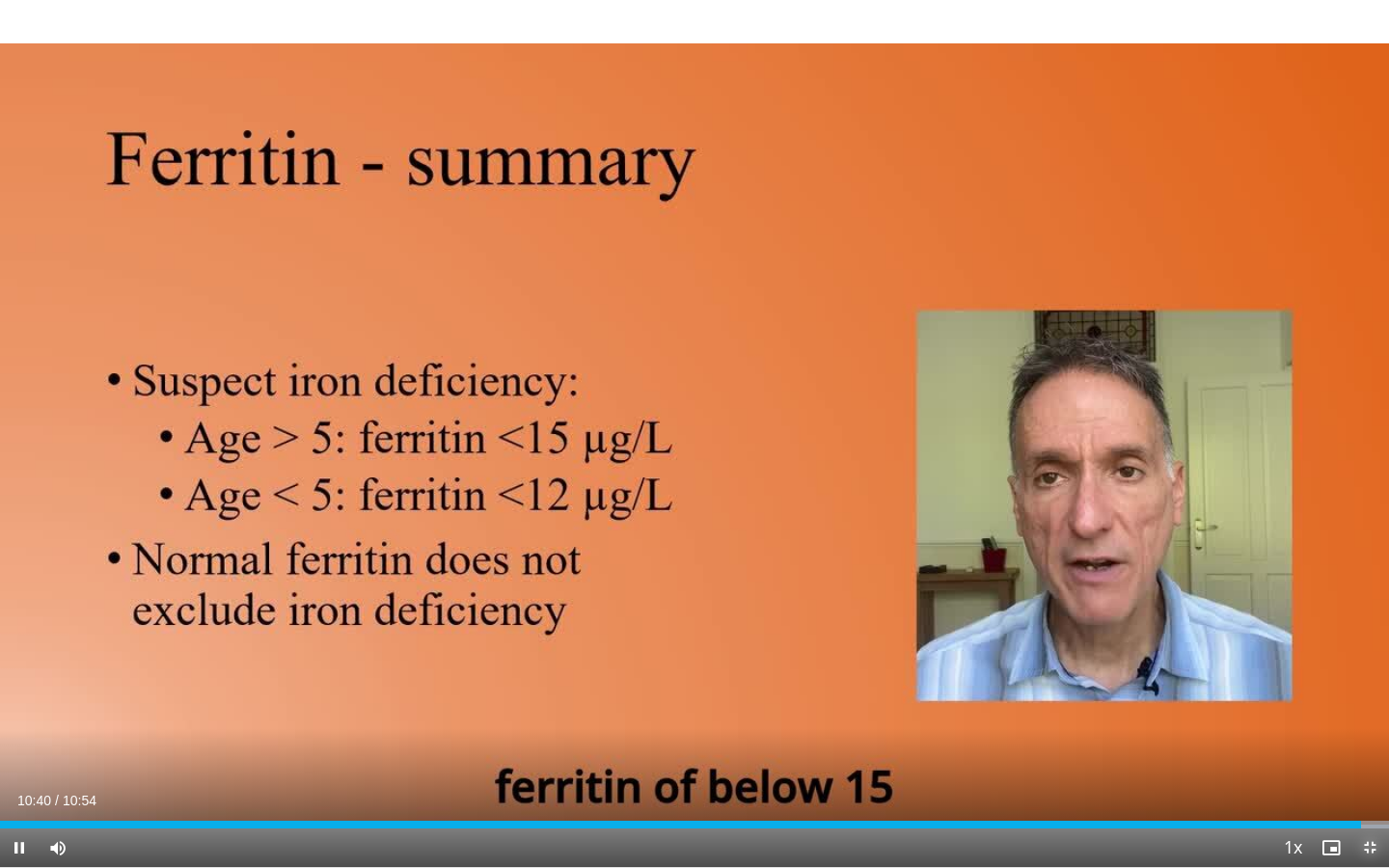 click at bounding box center [1370, 848] 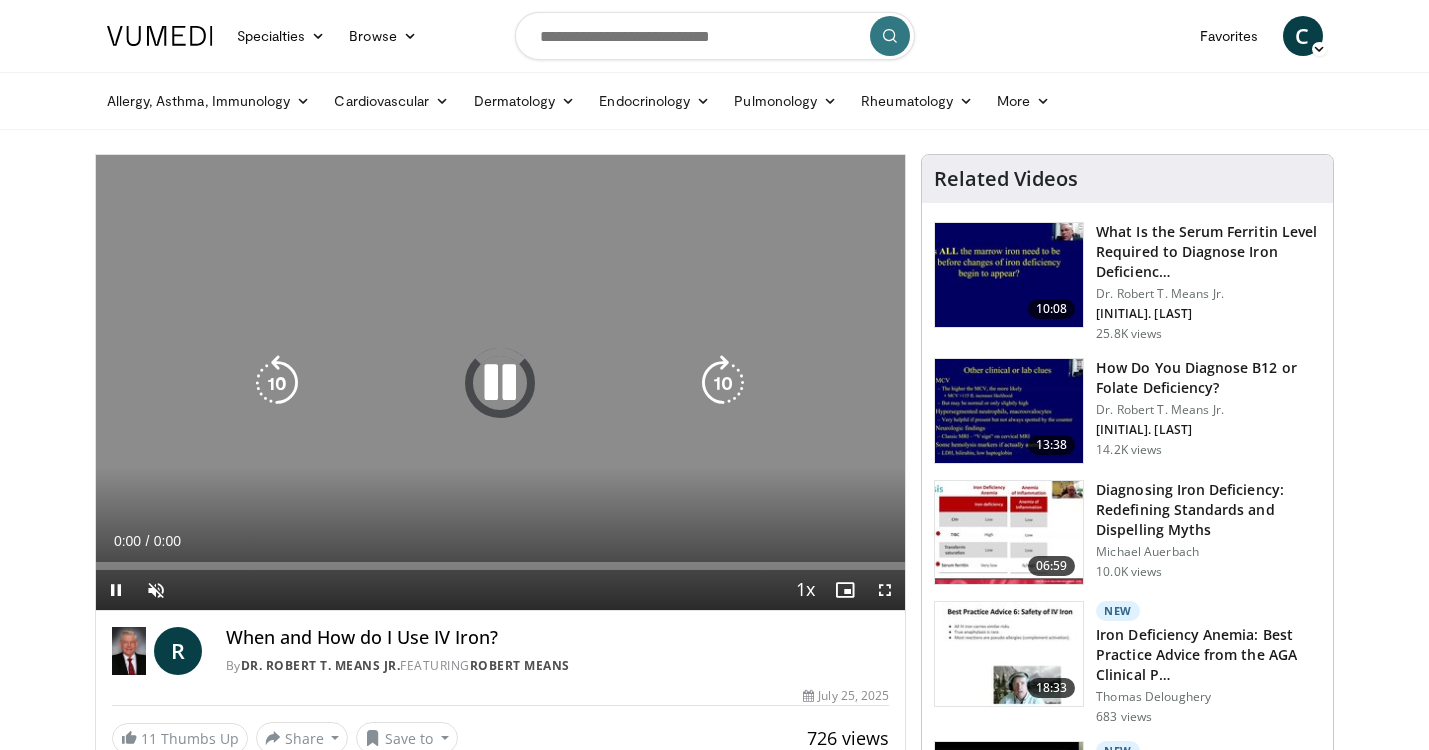 scroll, scrollTop: 0, scrollLeft: 0, axis: both 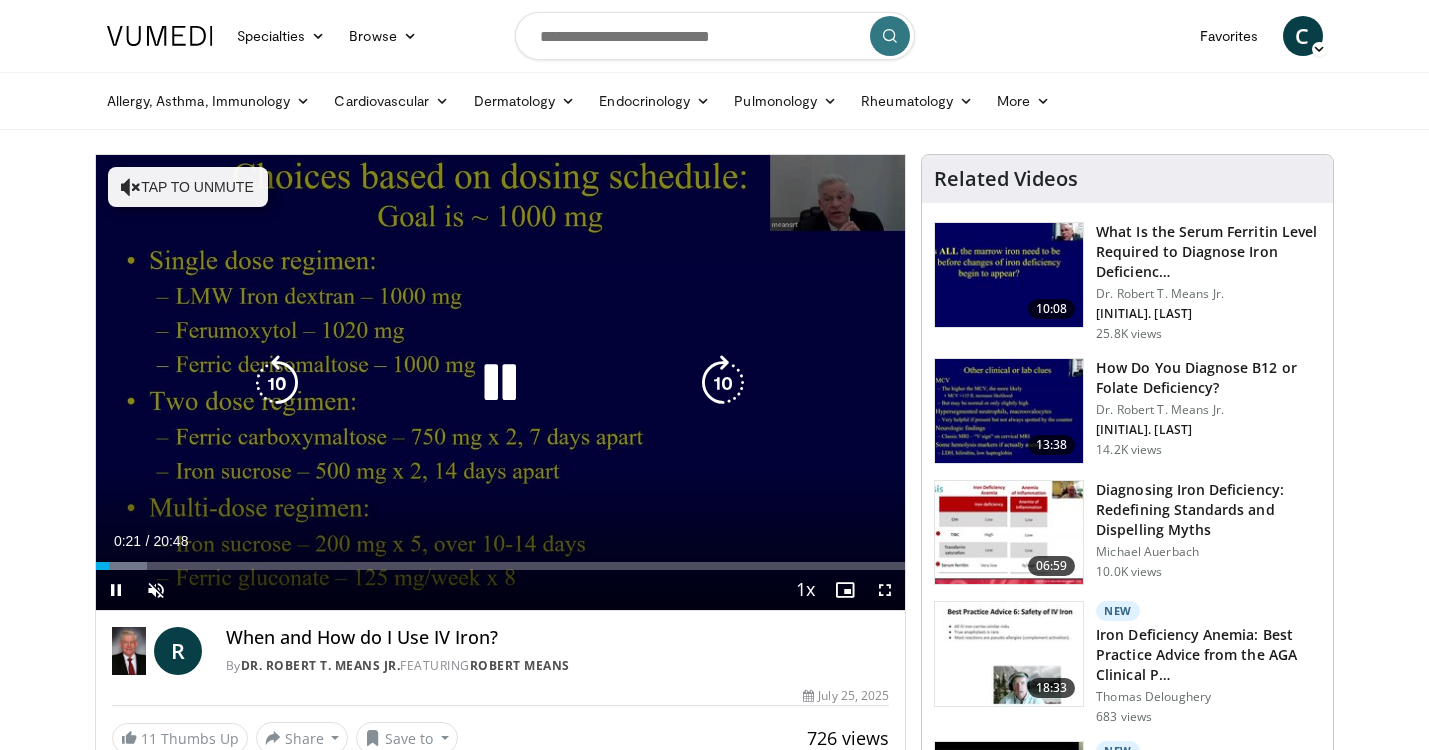 click at bounding box center [500, 383] 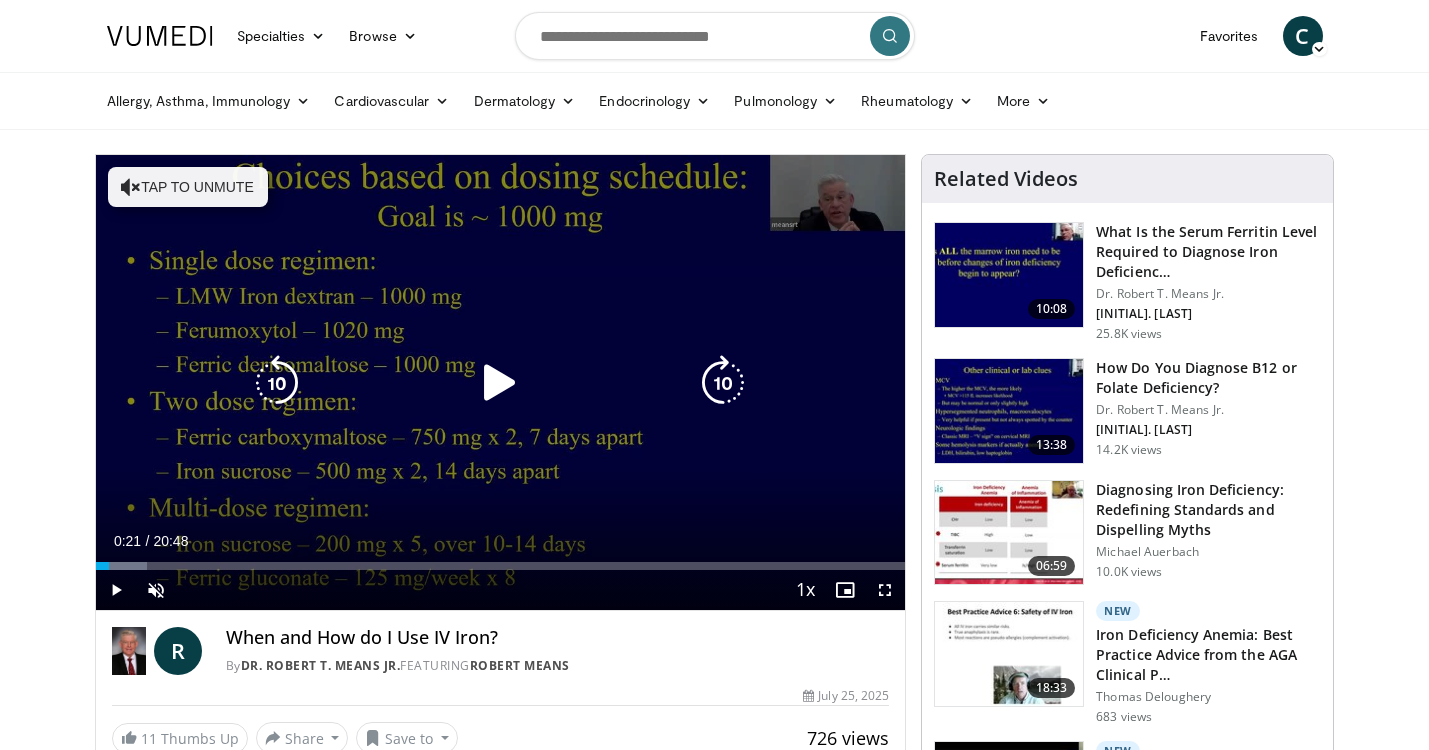 click on "Tap to unmute" at bounding box center (188, 187) 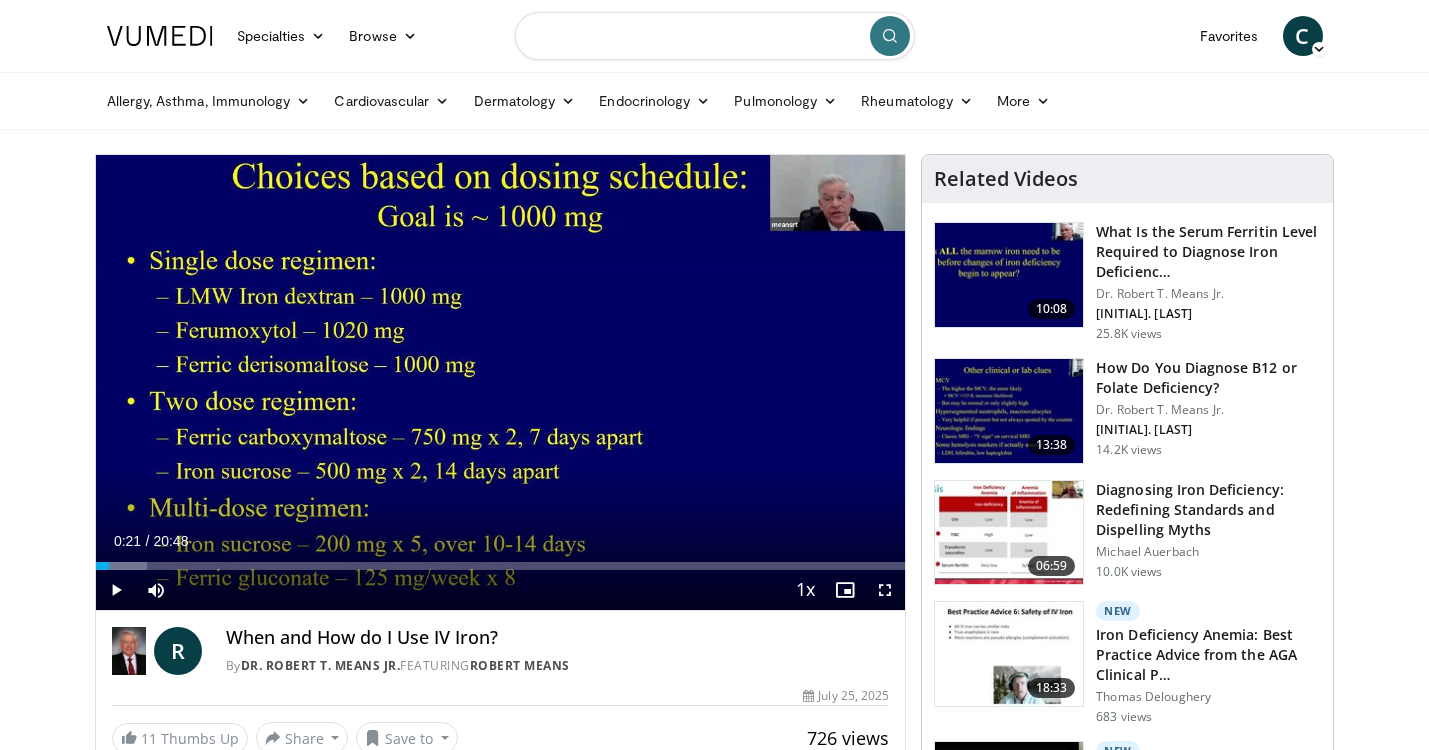click at bounding box center [715, 36] 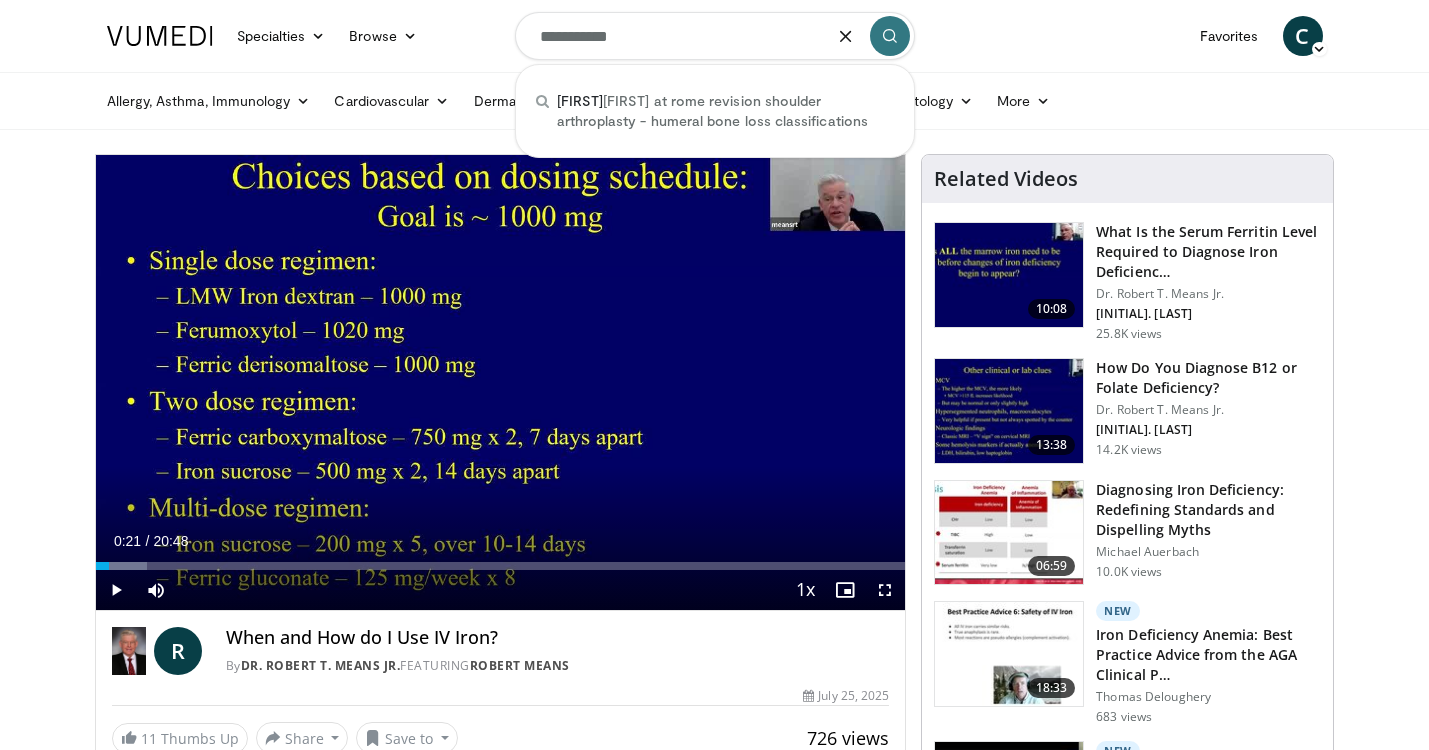 type on "**********" 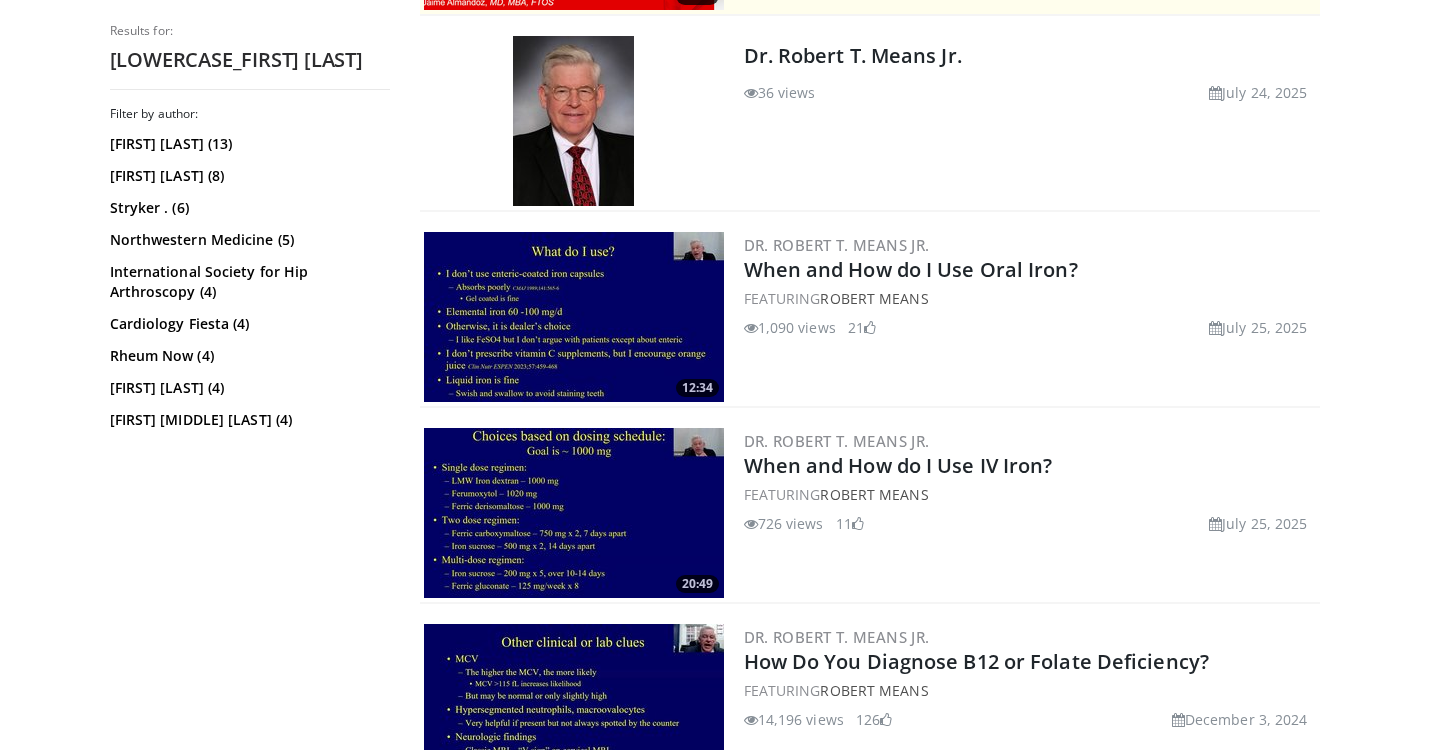 scroll, scrollTop: 593, scrollLeft: 0, axis: vertical 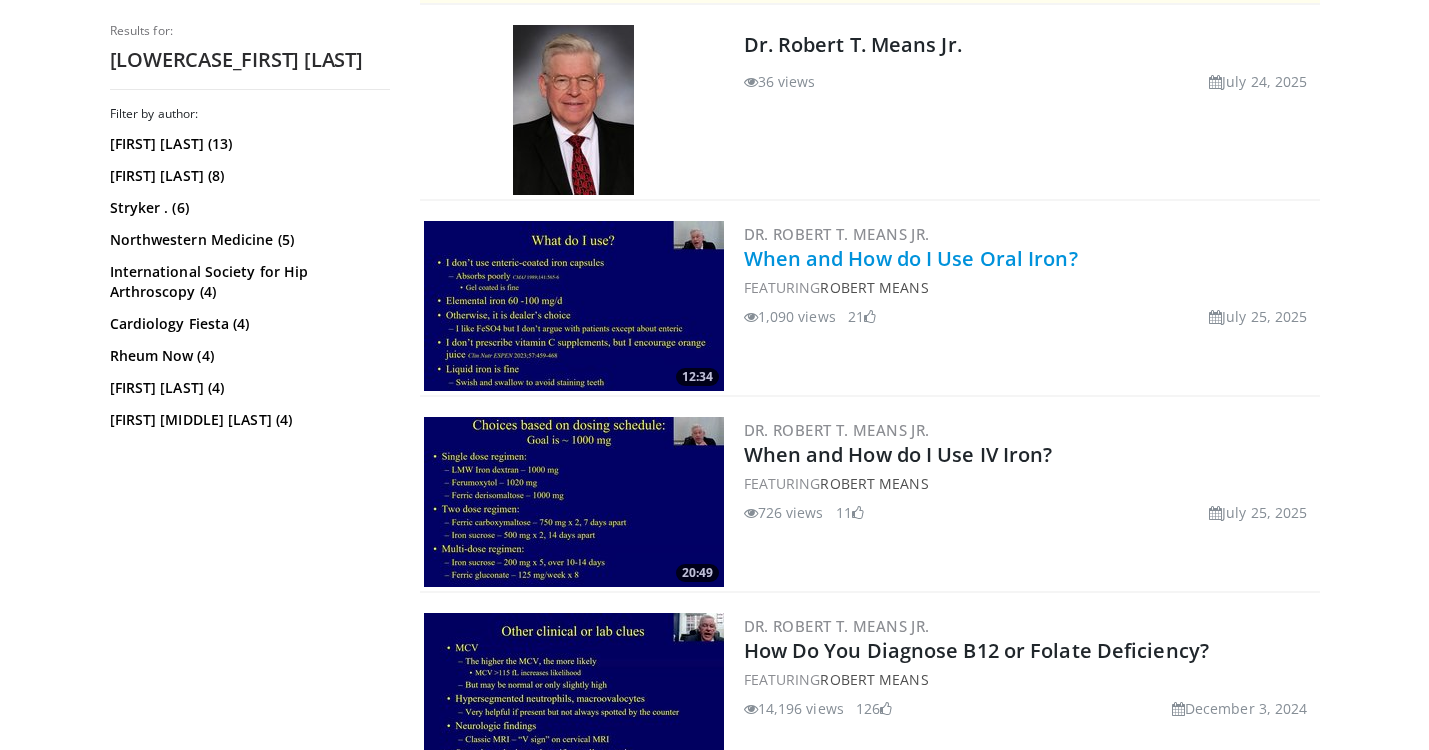 click on "When and How do I Use Oral Iron?" at bounding box center [911, 258] 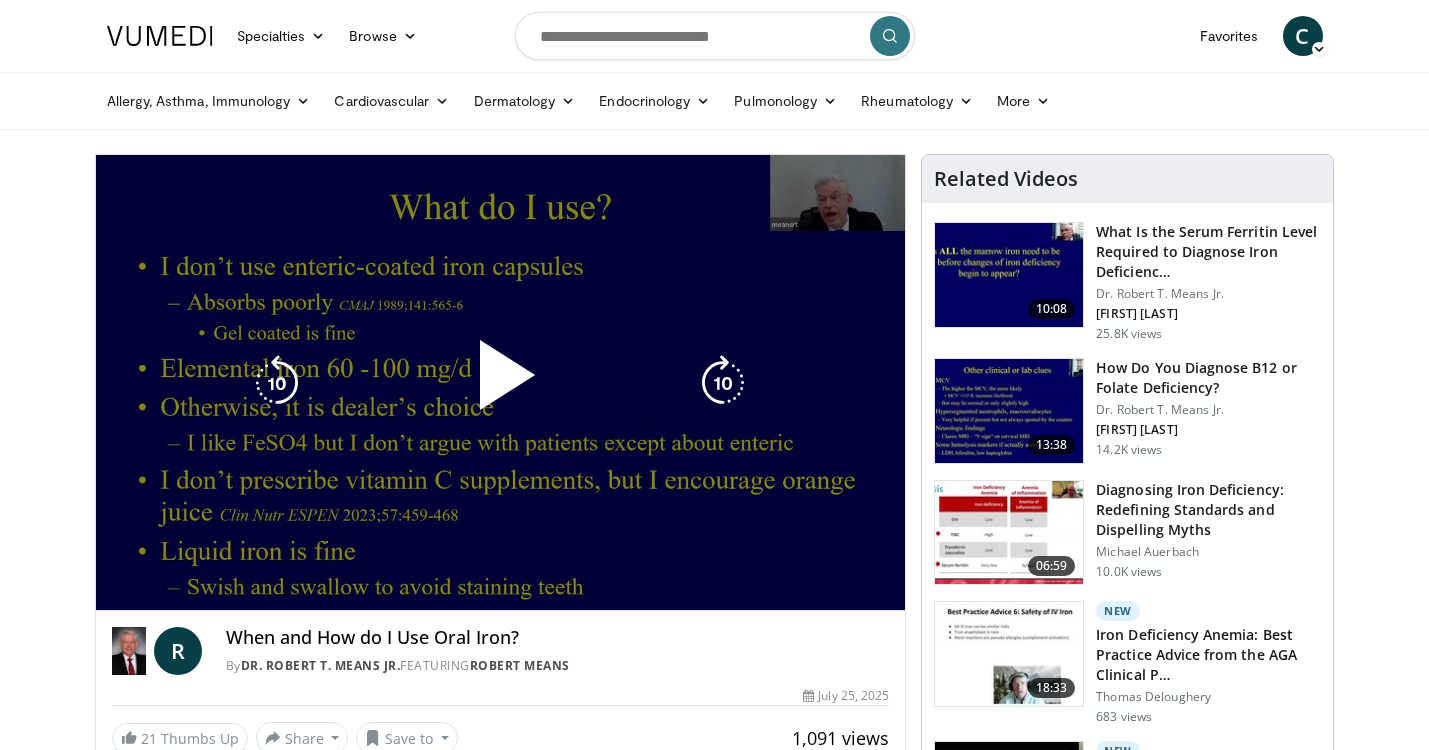 scroll, scrollTop: 0, scrollLeft: 0, axis: both 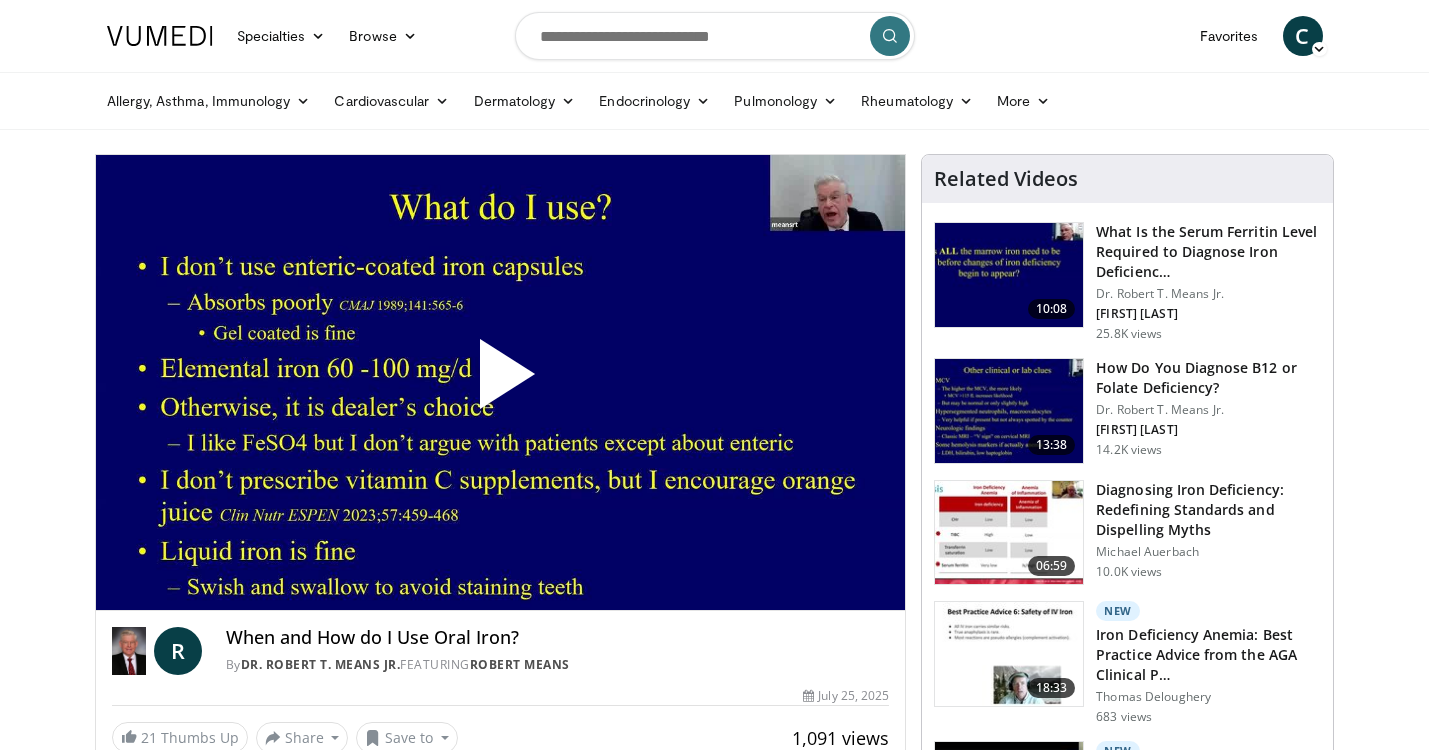 click at bounding box center [500, 382] 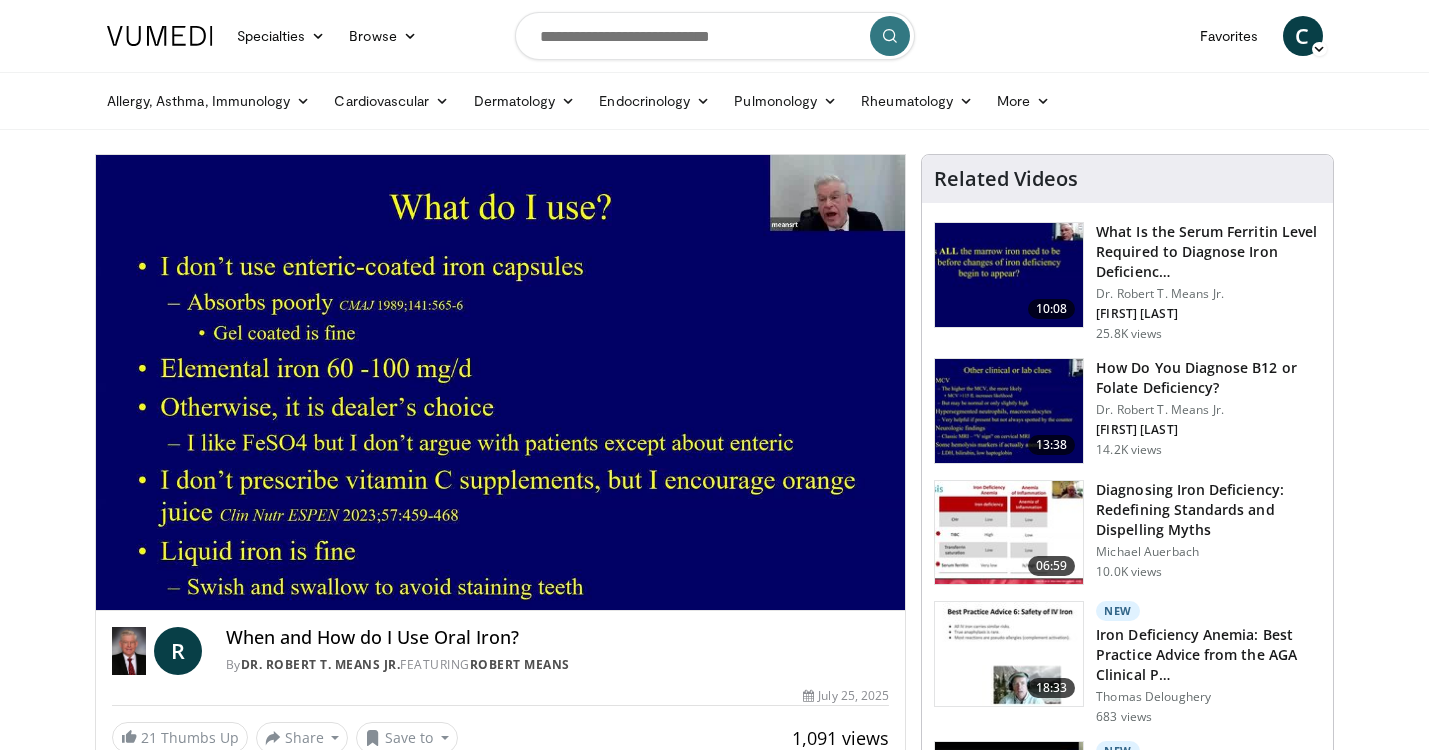 scroll, scrollTop: 0, scrollLeft: 0, axis: both 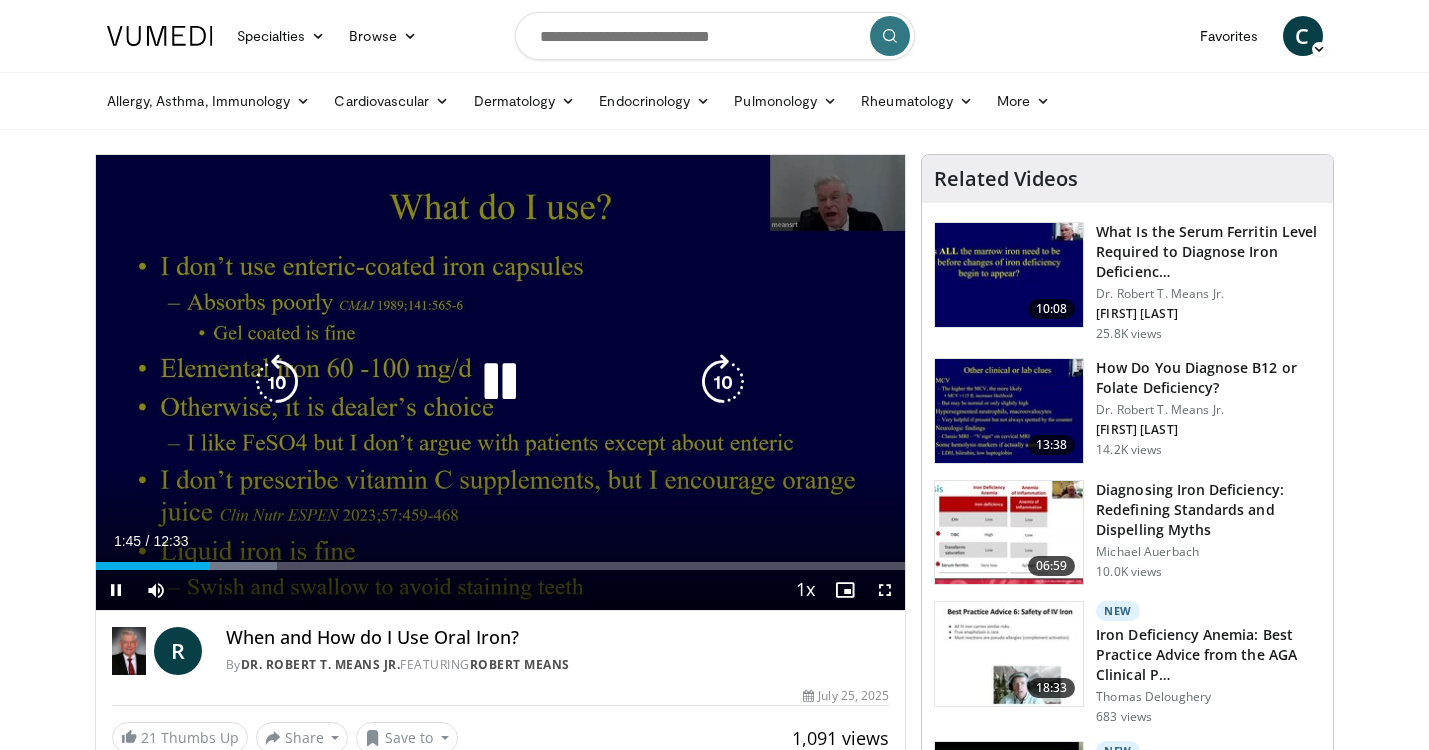 click at bounding box center (500, 382) 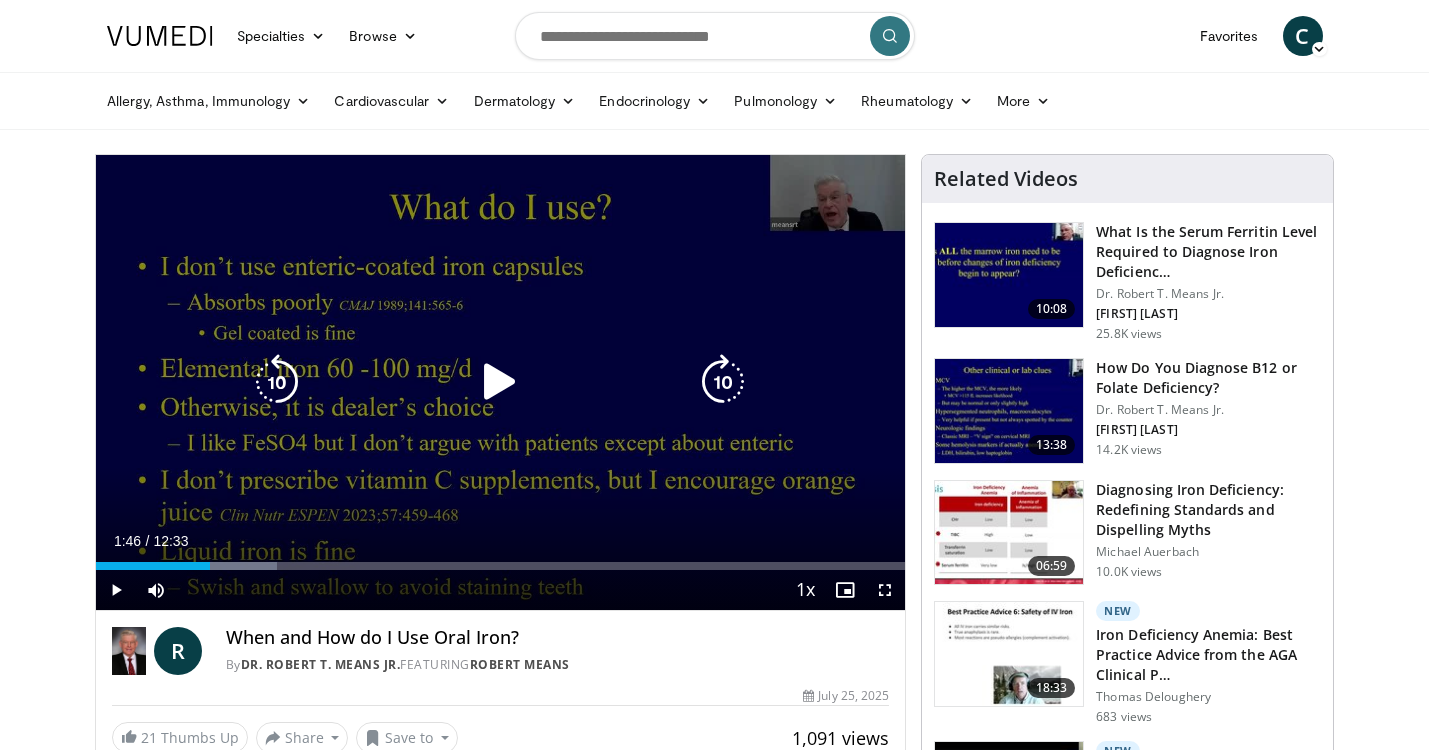 click at bounding box center [500, 382] 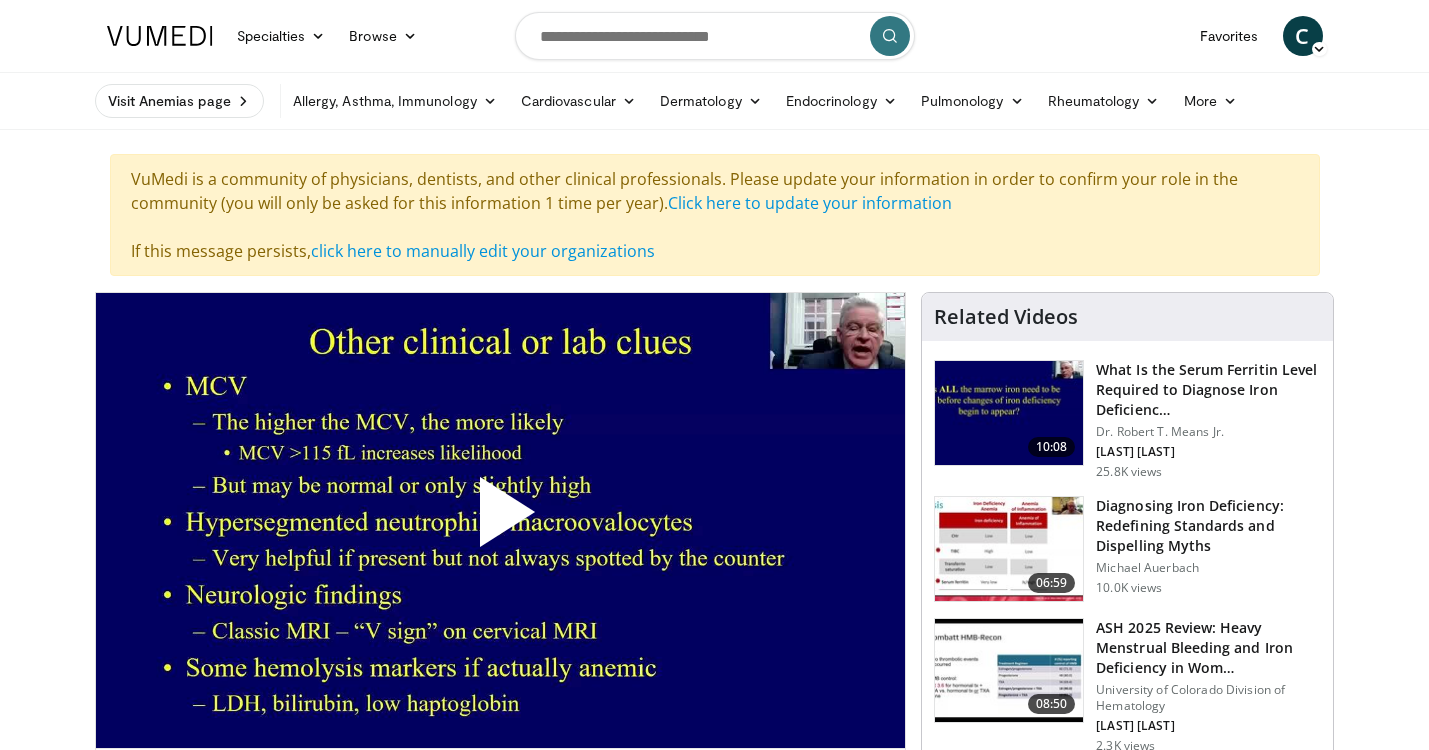 scroll, scrollTop: 0, scrollLeft: 0, axis: both 